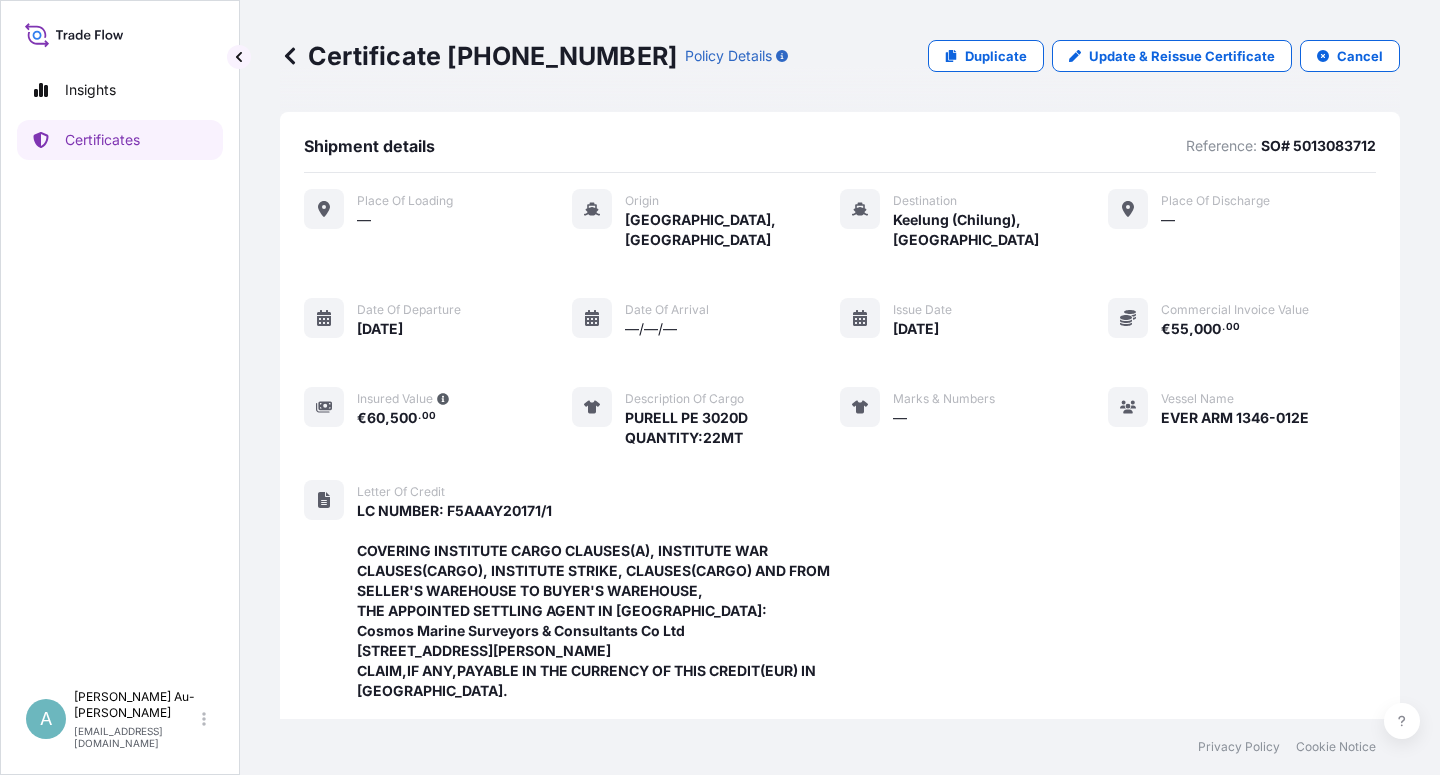 scroll, scrollTop: 0, scrollLeft: 0, axis: both 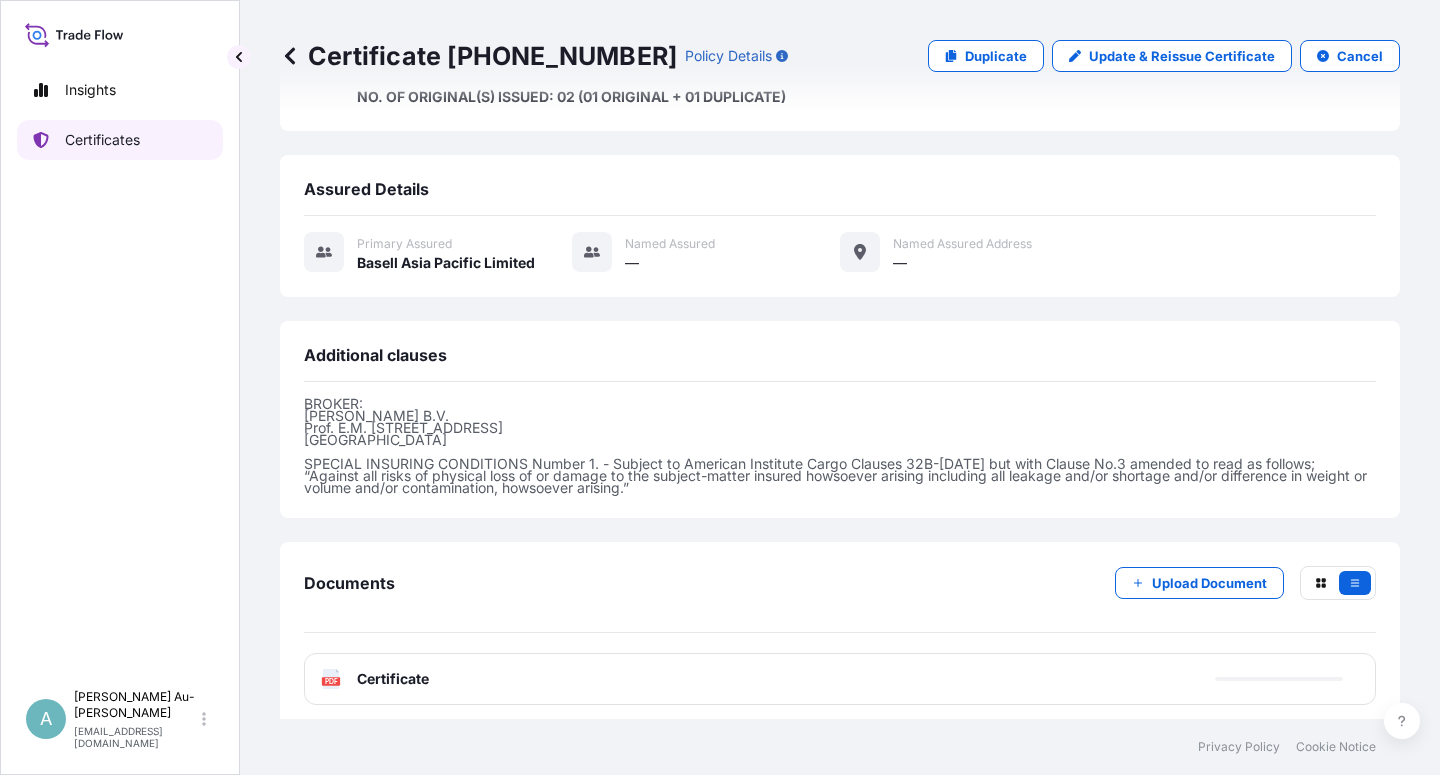 click on "Certificates" at bounding box center (120, 140) 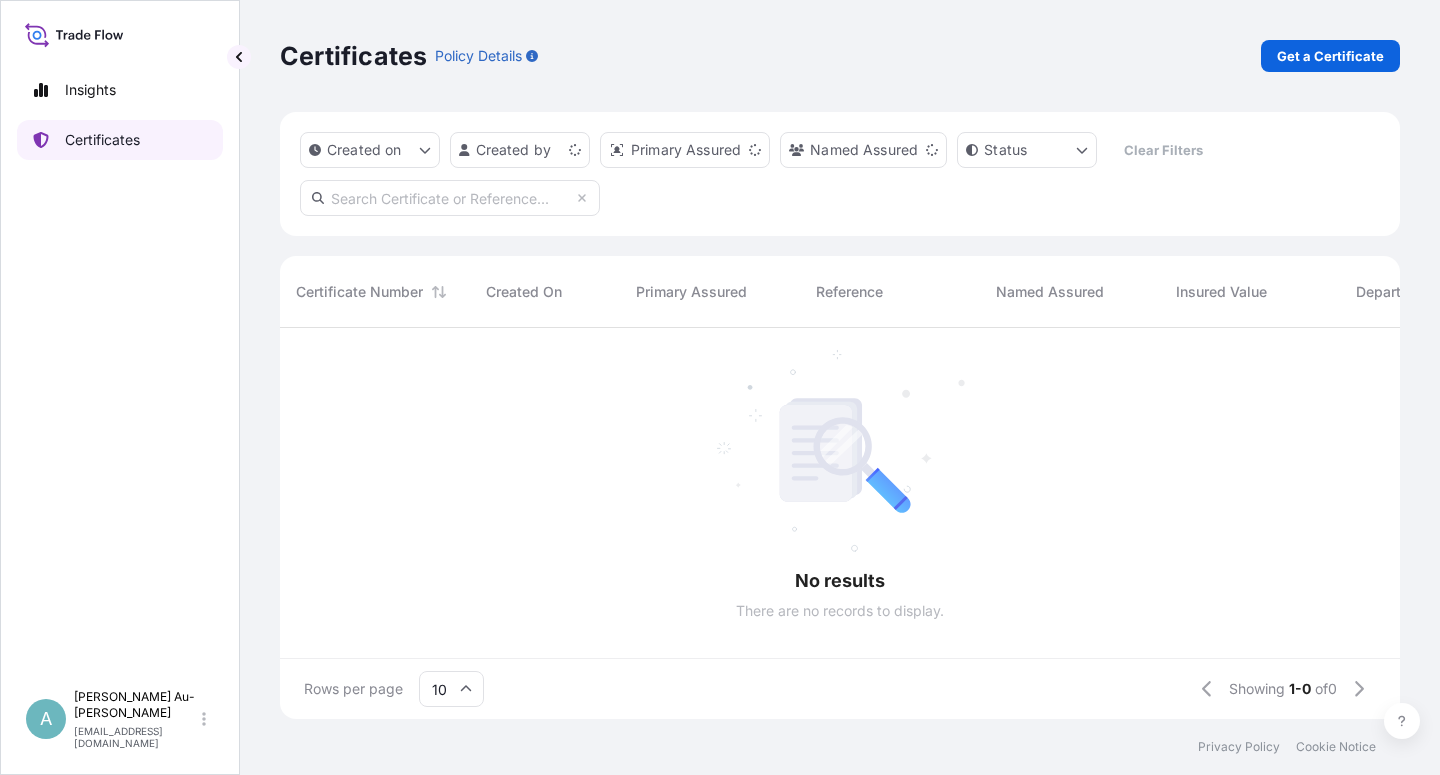scroll, scrollTop: 0, scrollLeft: 0, axis: both 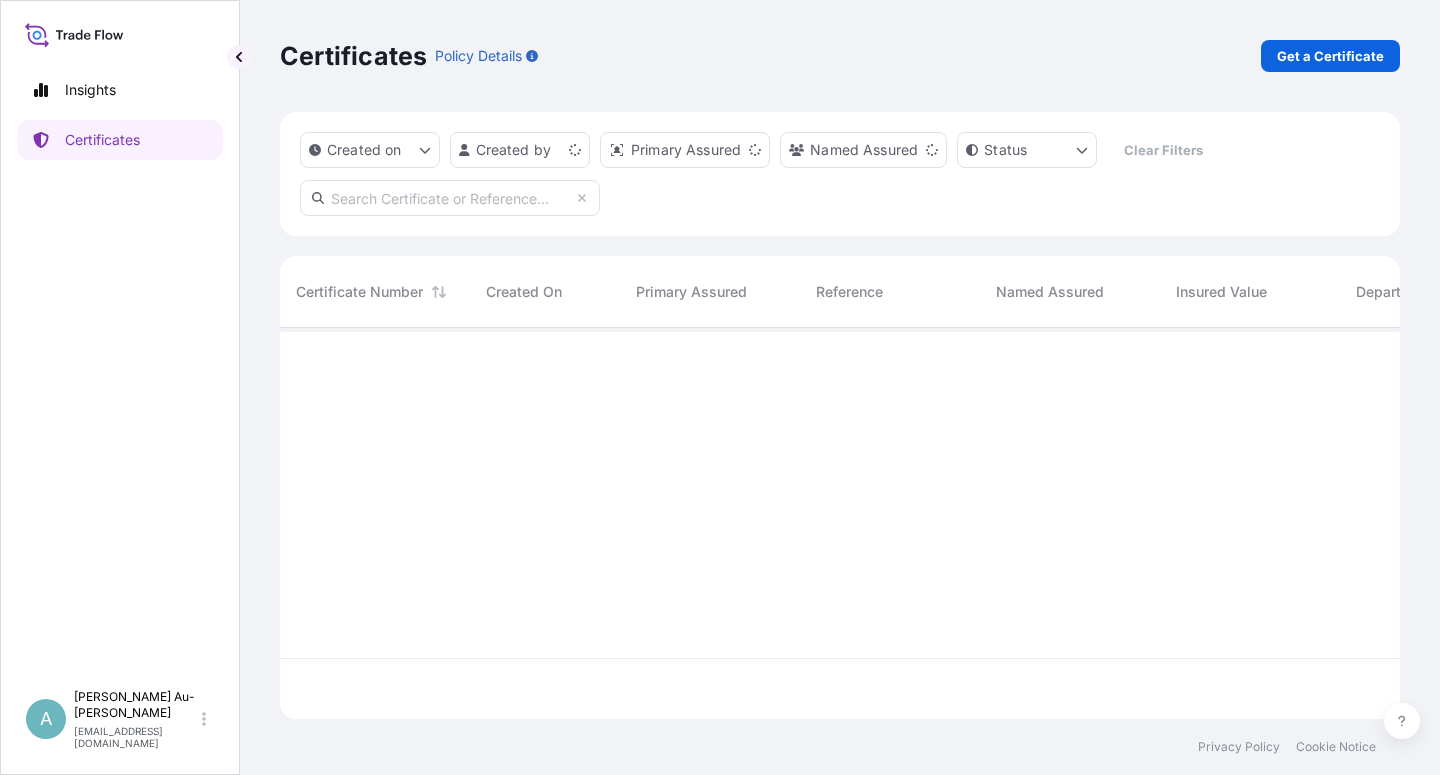 click at bounding box center [450, 198] 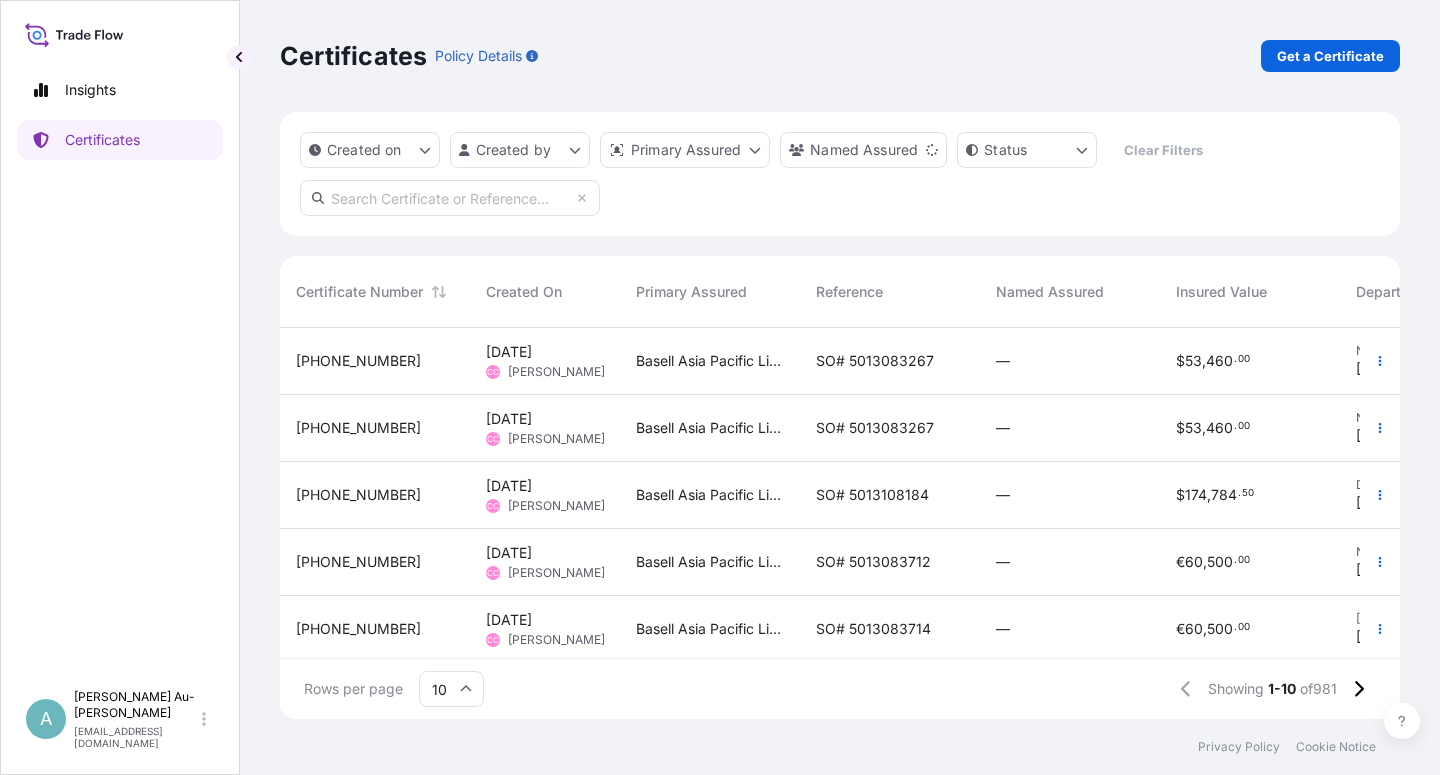 click at bounding box center (450, 198) 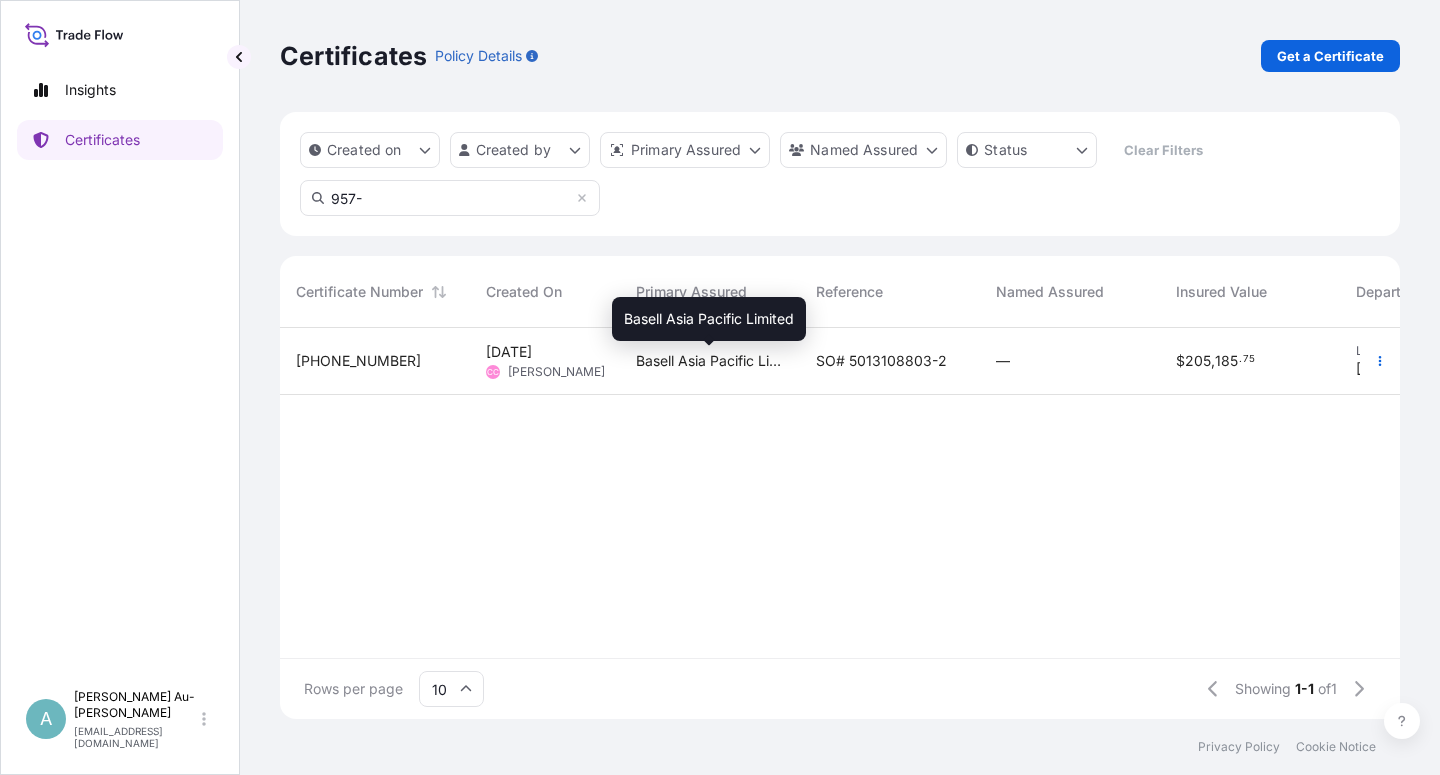 type on "957-" 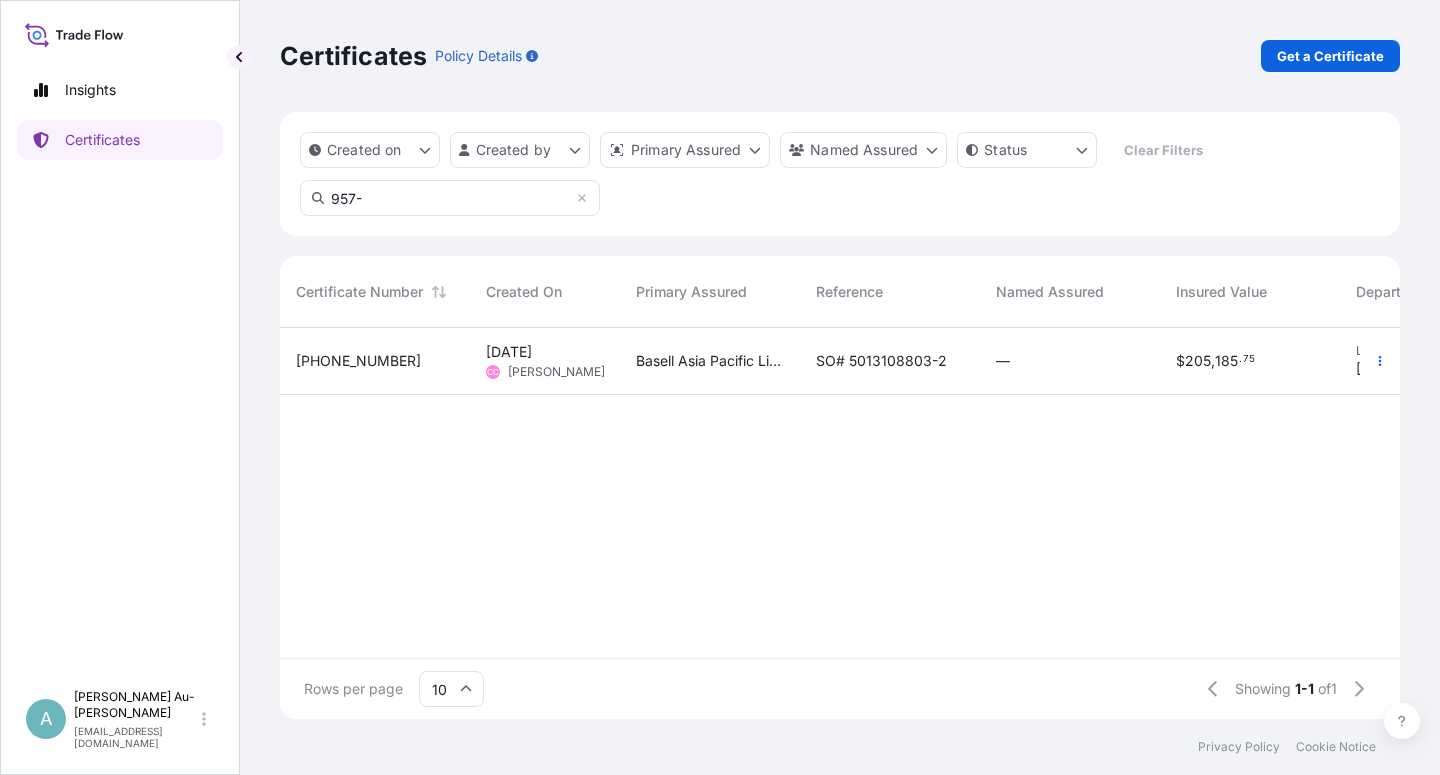 click on "Basell Asia Pacific Limited" at bounding box center [710, 361] 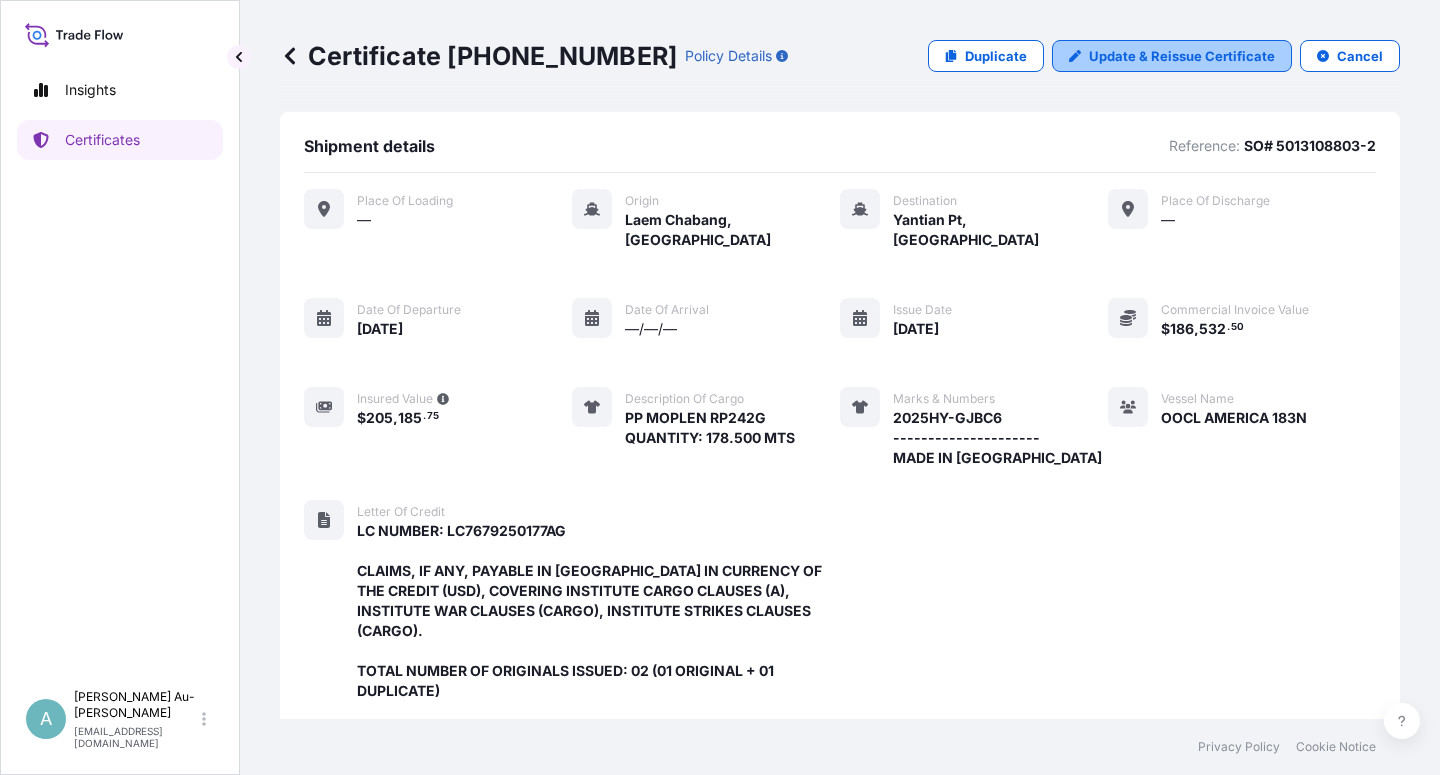 click on "Update & Reissue Certificate" at bounding box center (1182, 56) 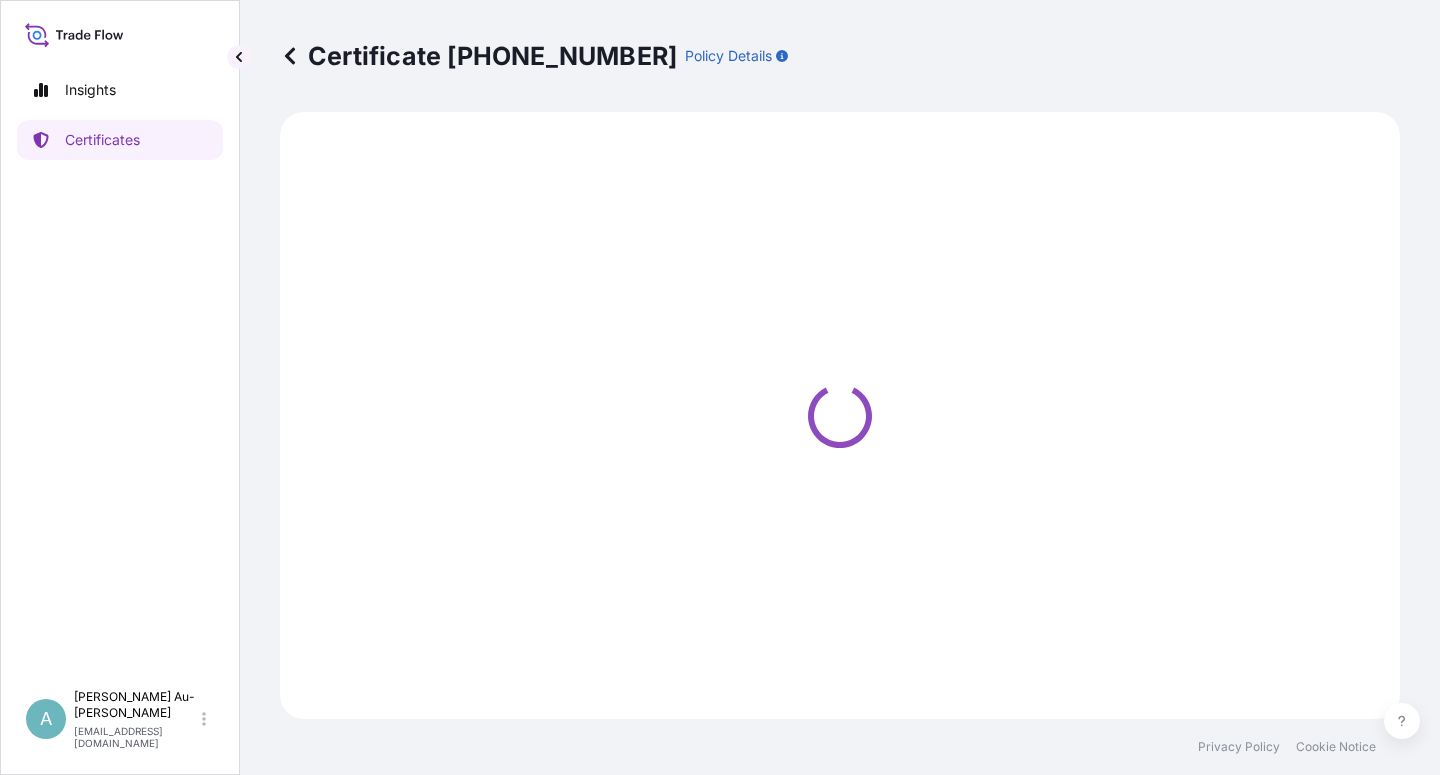 select on "Sea" 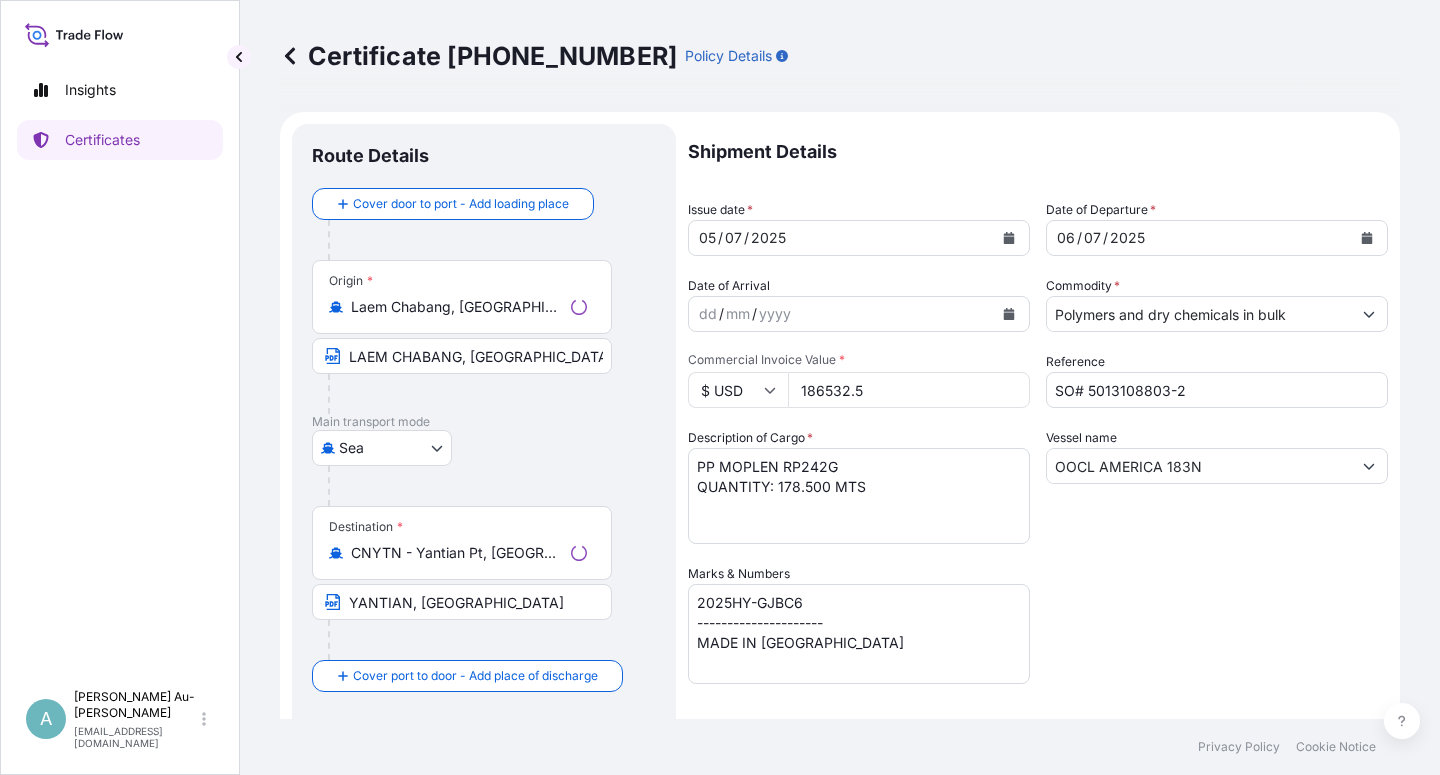 select on "32034" 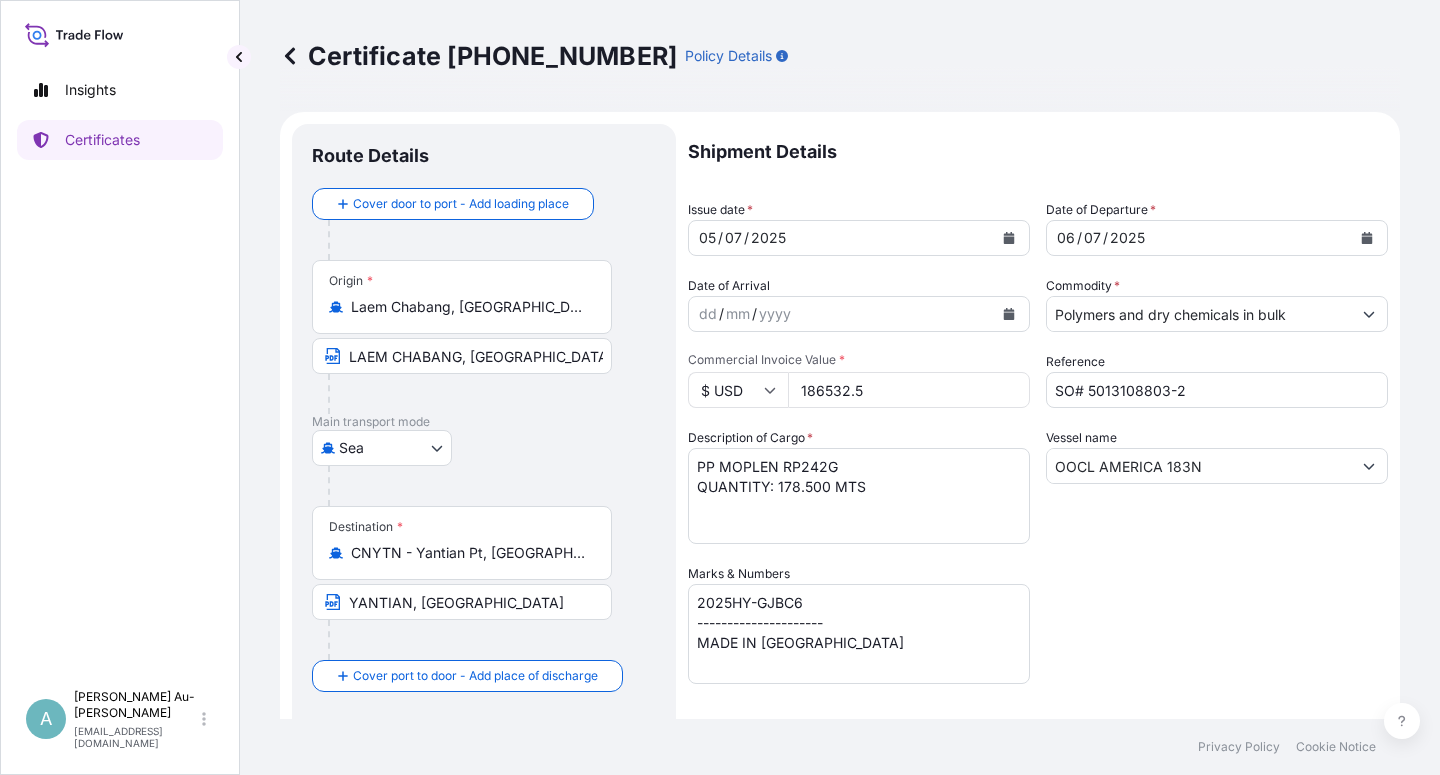 click 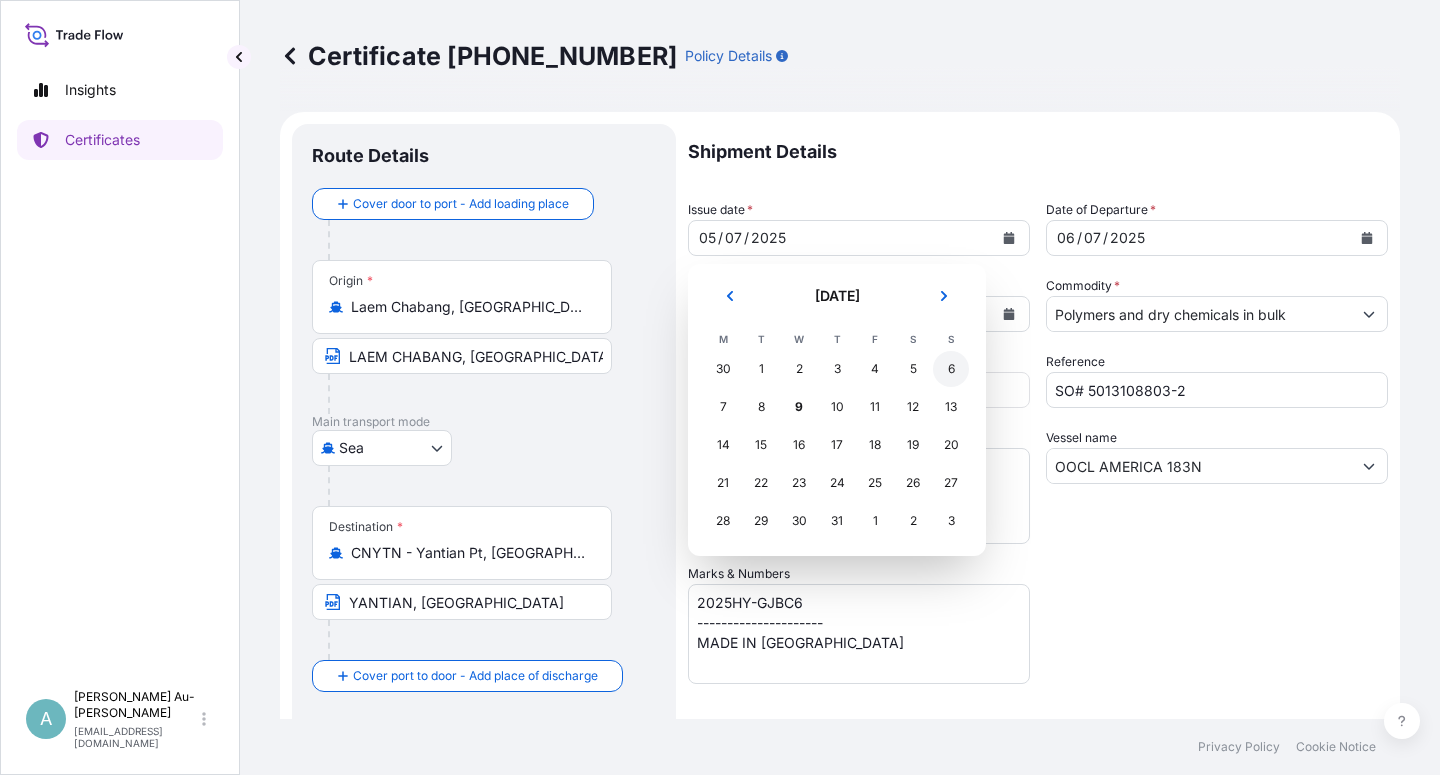 click on "6" at bounding box center (951, 369) 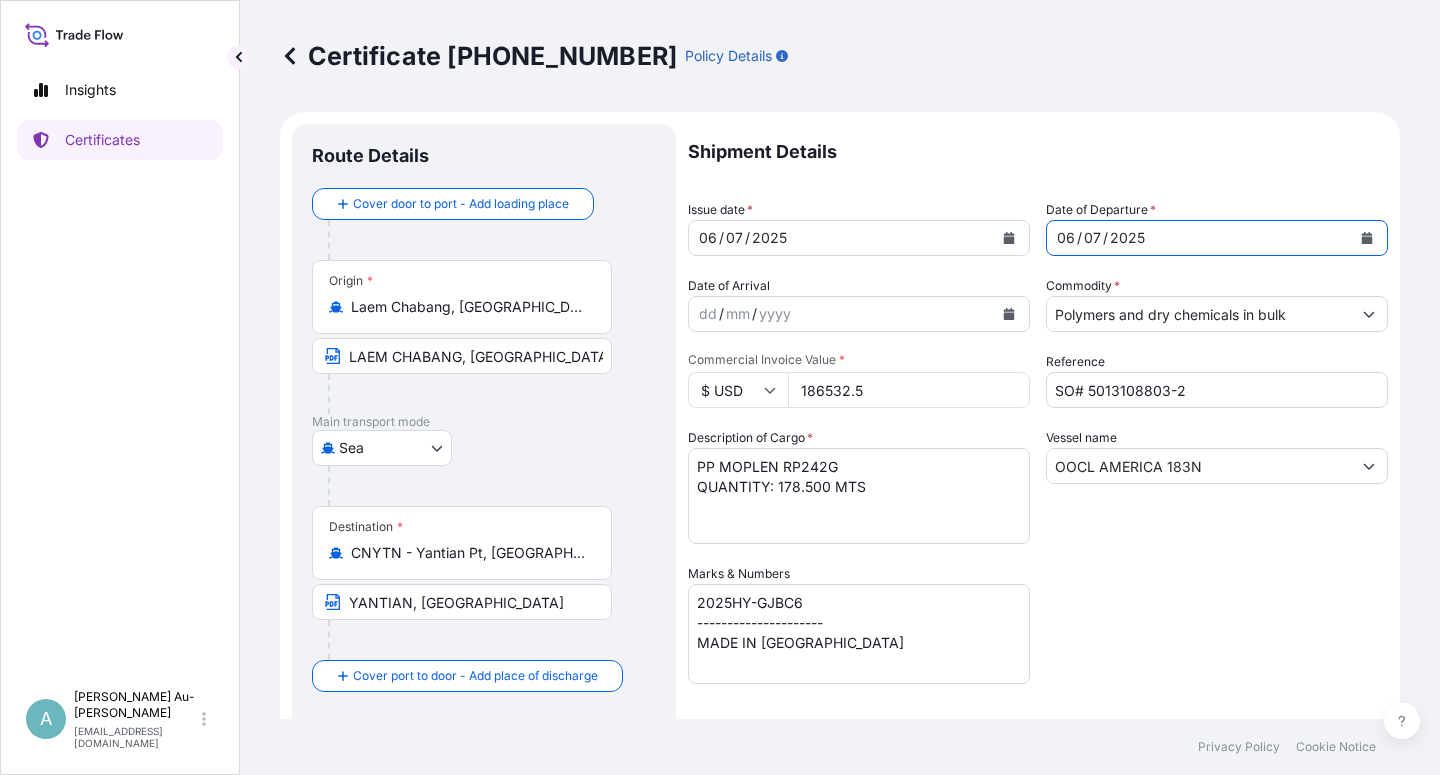 click at bounding box center [1367, 238] 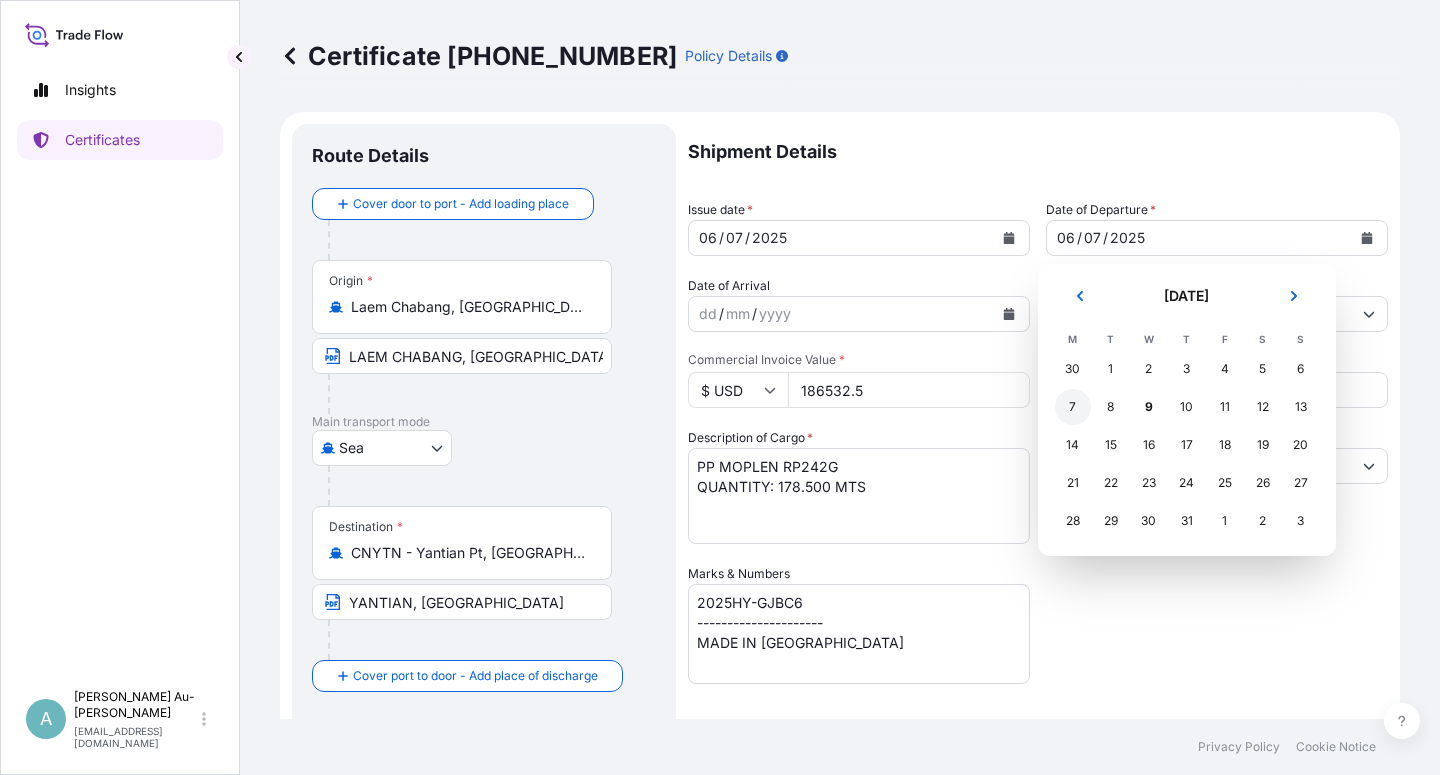 click on "7" at bounding box center (1073, 407) 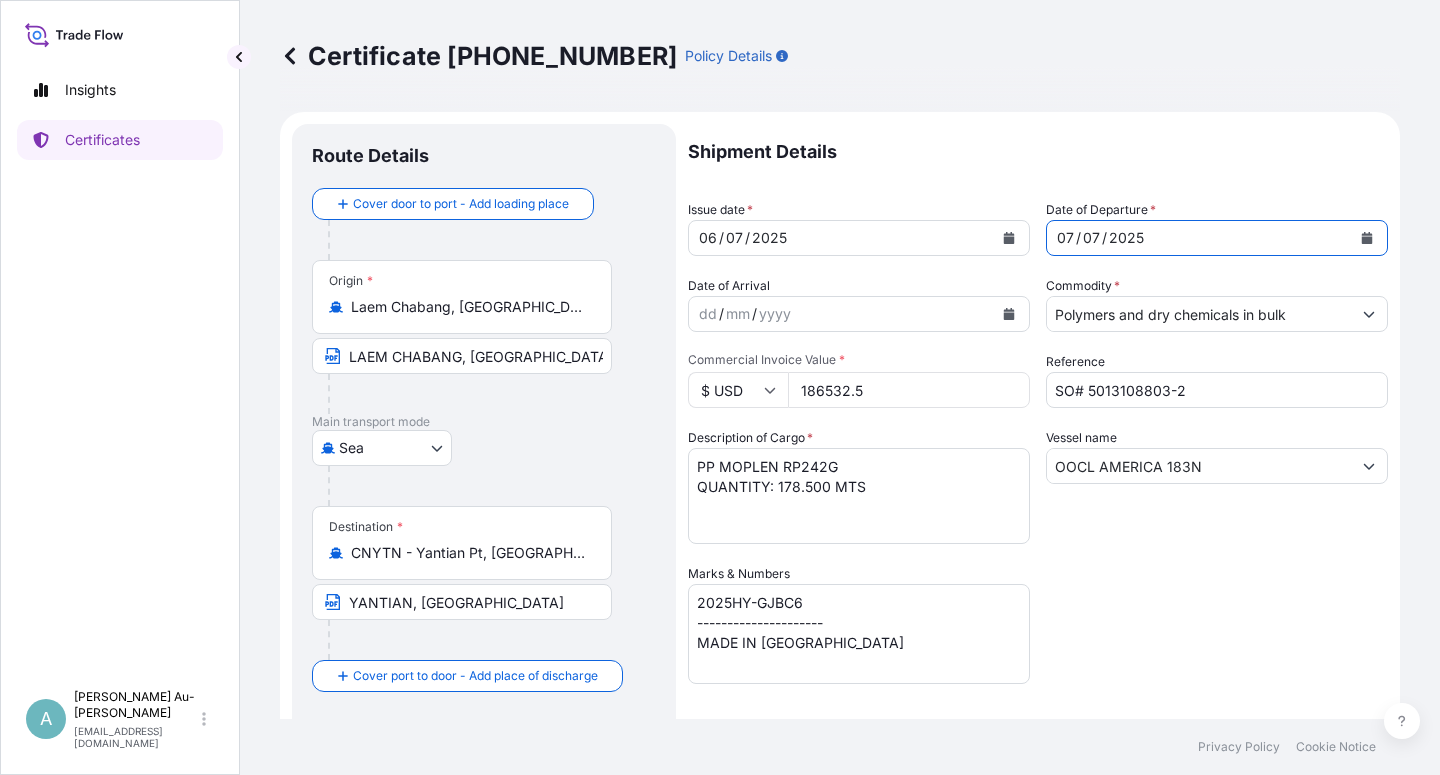 click on "Shipment Details Issue date * [DATE] Date of Departure * [DATE] Date of Arrival dd / mm / yyyy Commodity * Polymers and dry chemicals in bulk Packing Category Commercial Invoice Value    * $ USD 186532.5 Reference SO# 5013108803-2 Description of Cargo * PP MOPLEN RP242G
QUANTITY: 178.500 MTS Vessel name OOCL AMERICA 183N Marks & Numbers 2025HY-GJBC6
---------------------
MADE IN [GEOGRAPHIC_DATA] Letter of Credit This shipment has a letter of credit Letter of credit * LC NUMBER: LC7679250177AG
CLAIMS, IF ANY, PAYABLE IN [GEOGRAPHIC_DATA] IN CURRENCY OF THE CREDIT (USD), COVERING INSTITUTE CARGO CLAUSES (A), INSTITUTE WAR CLAUSES (CARGO), INSTITUTE STRIKES CLAUSES (CARGO).
TOTAL NUMBER OF ORIGINALS ISSUED: 02 (01 ORIGINAL + 01 DUPLICATE)
Letter of credit may not exceed 12000 characters Assured Details Primary Assured * Basell Asia Pacific Limited Basell Asia Pacific Limited Named Assured Named Assured Address" at bounding box center [1038, 638] 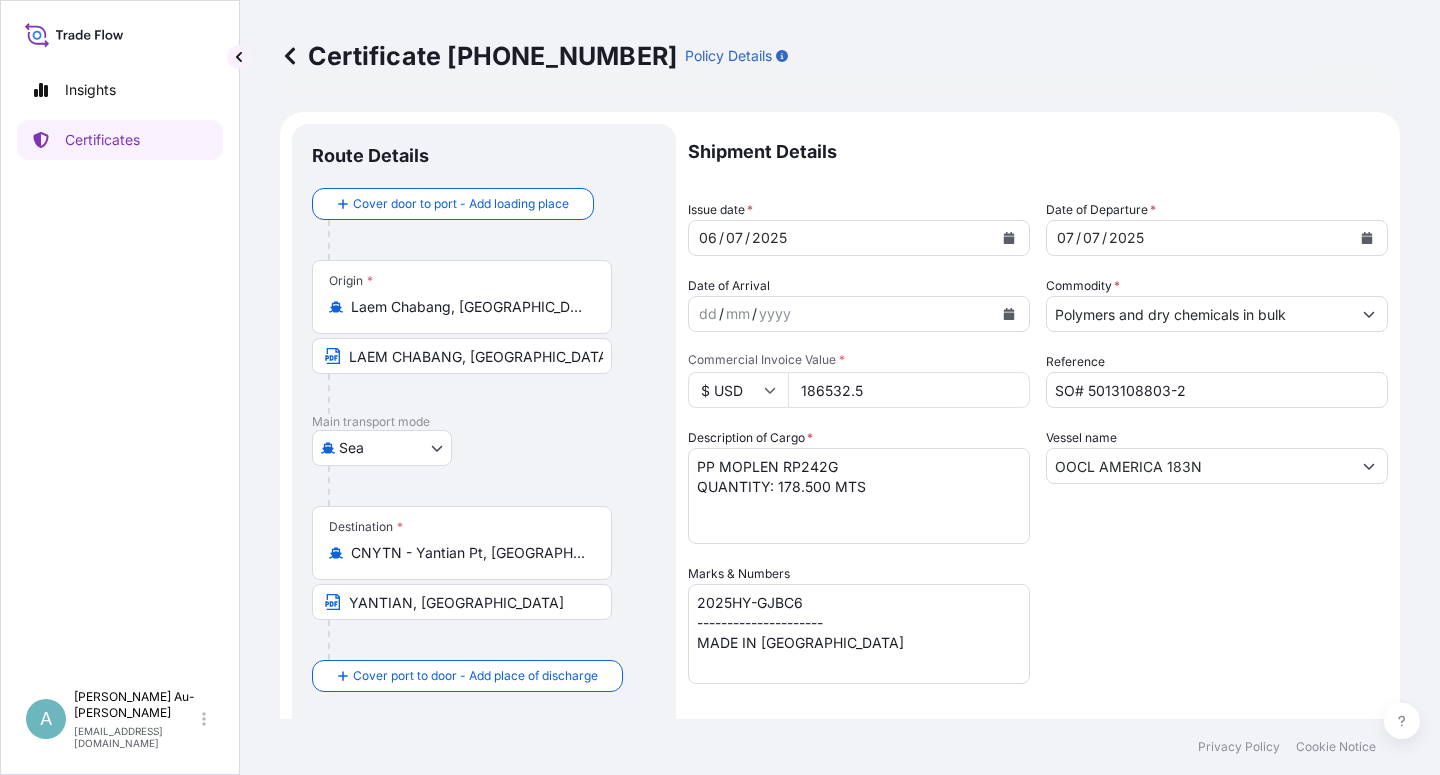 scroll, scrollTop: 490, scrollLeft: 0, axis: vertical 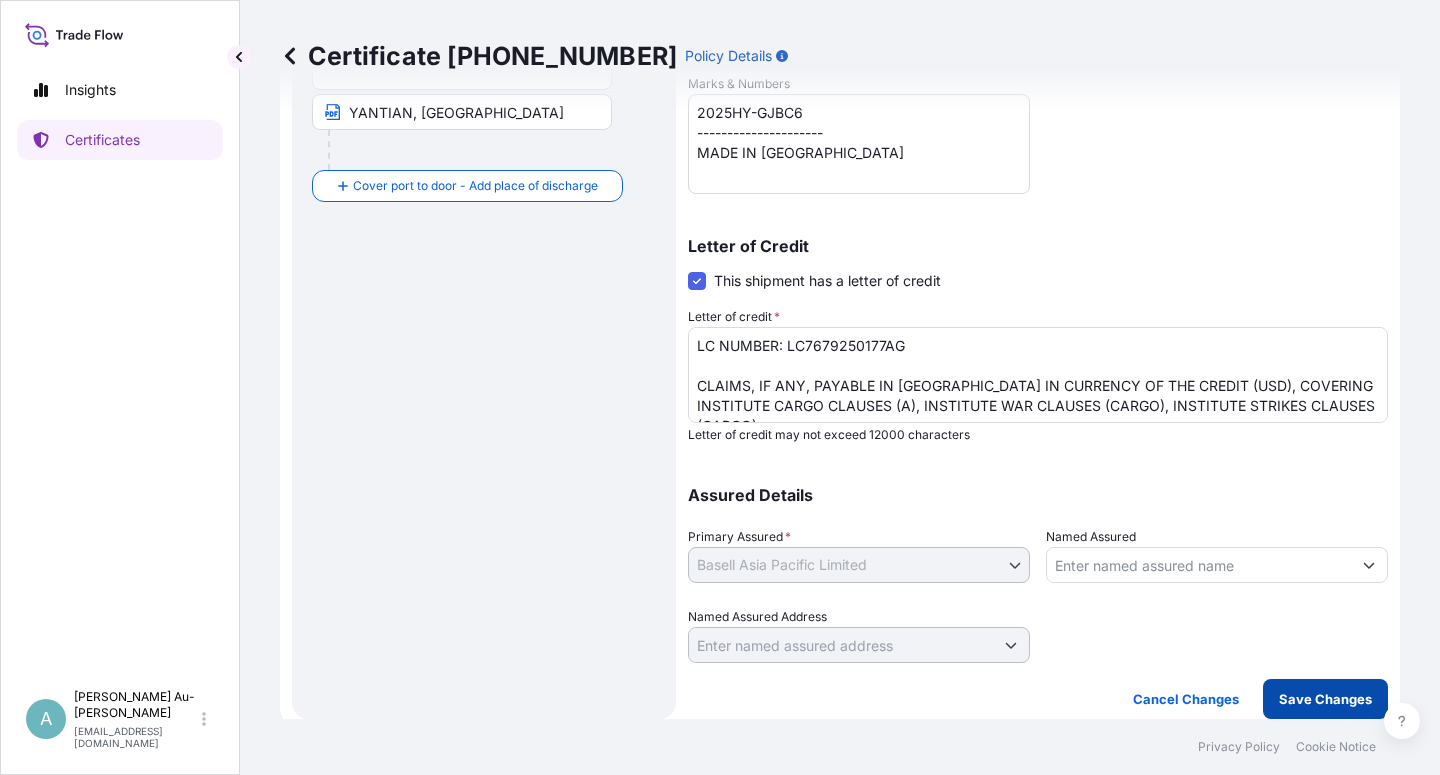 click on "Save Changes" at bounding box center (1325, 699) 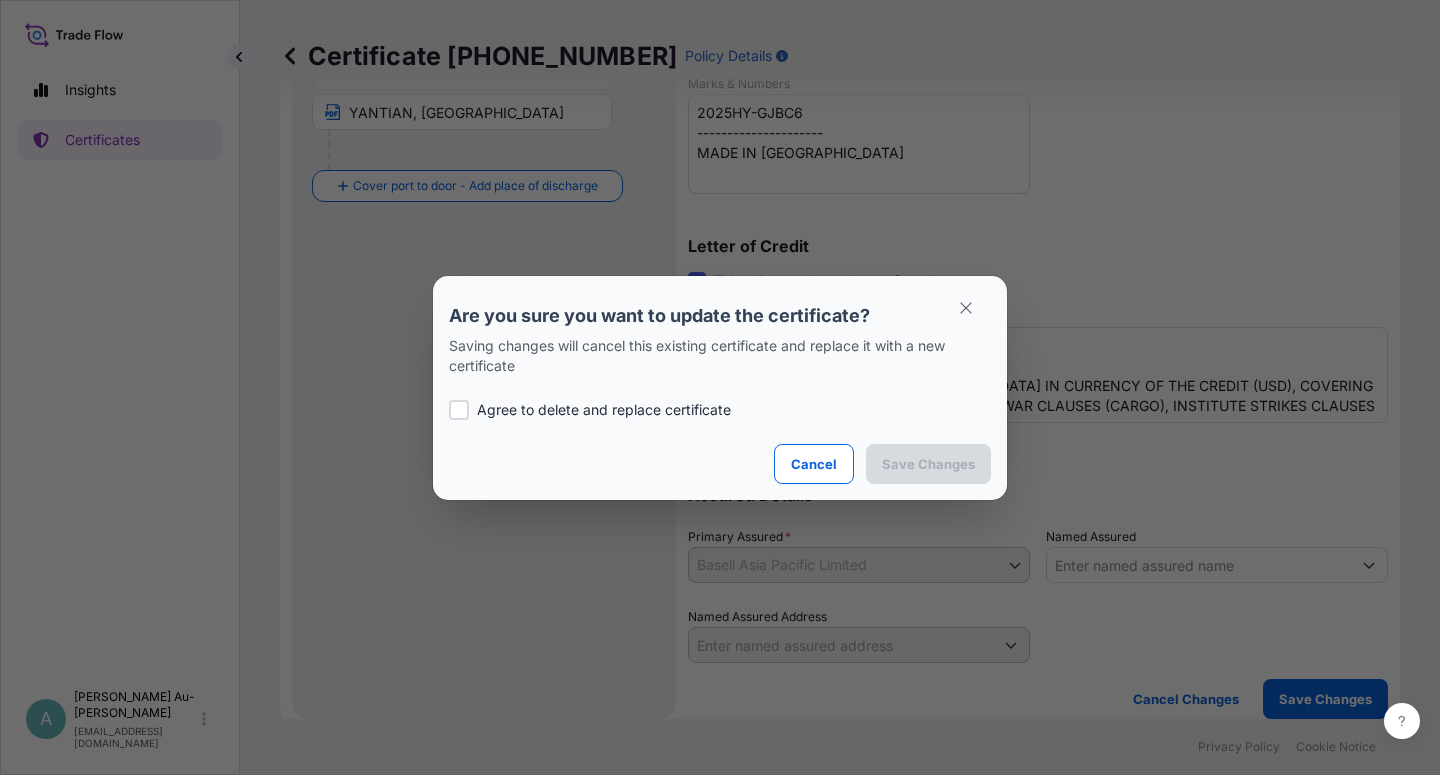 click on "Agree to delete and replace certificate" at bounding box center [720, 410] 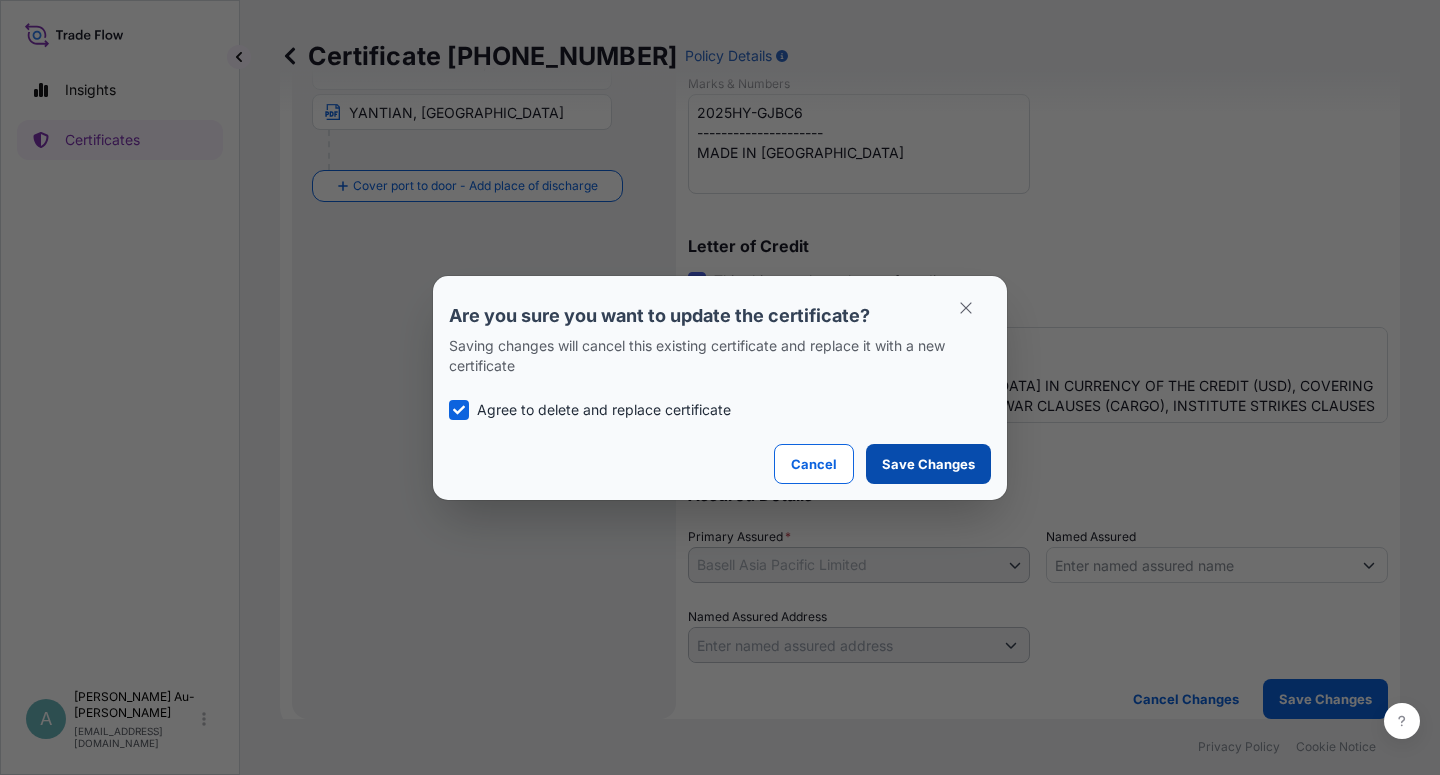 click on "Save Changes" at bounding box center [928, 464] 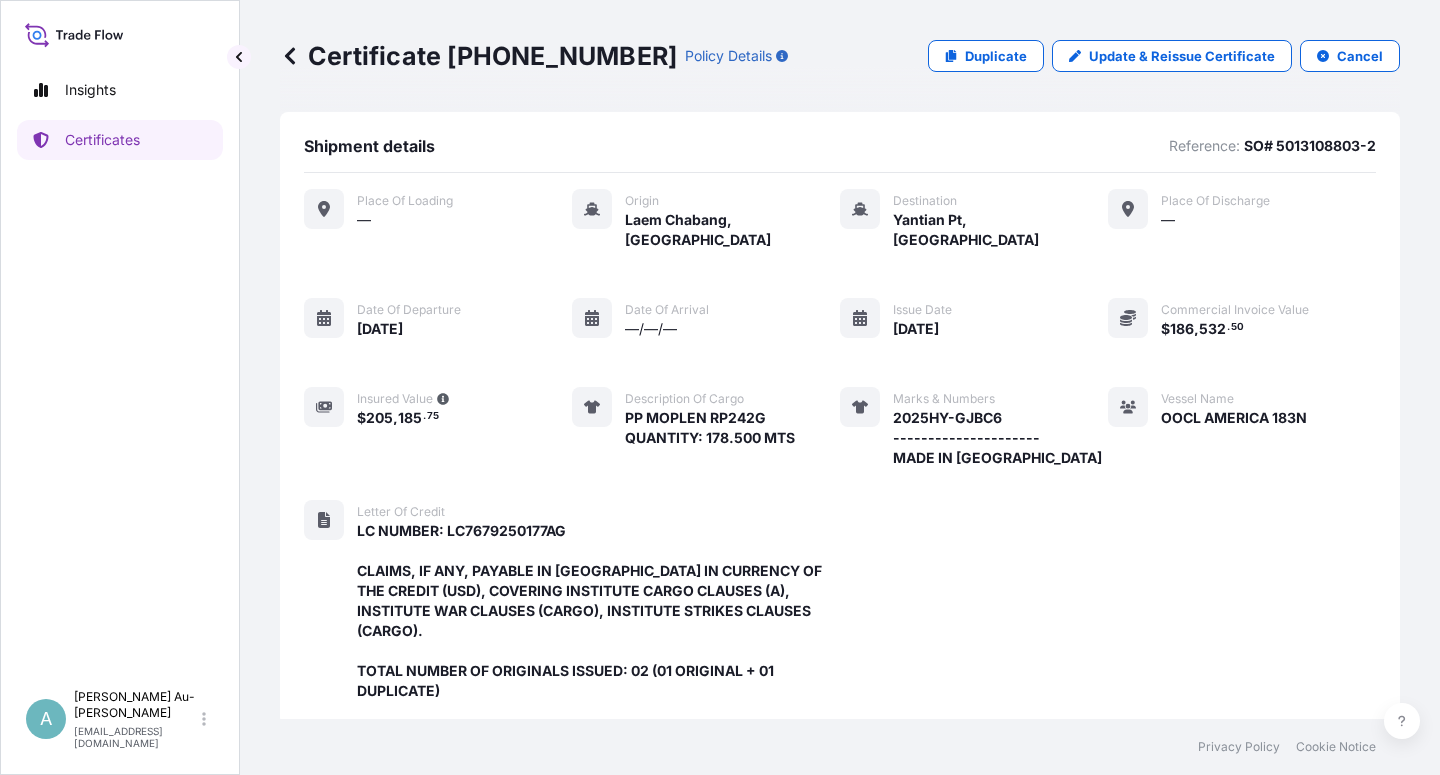 scroll, scrollTop: 574, scrollLeft: 0, axis: vertical 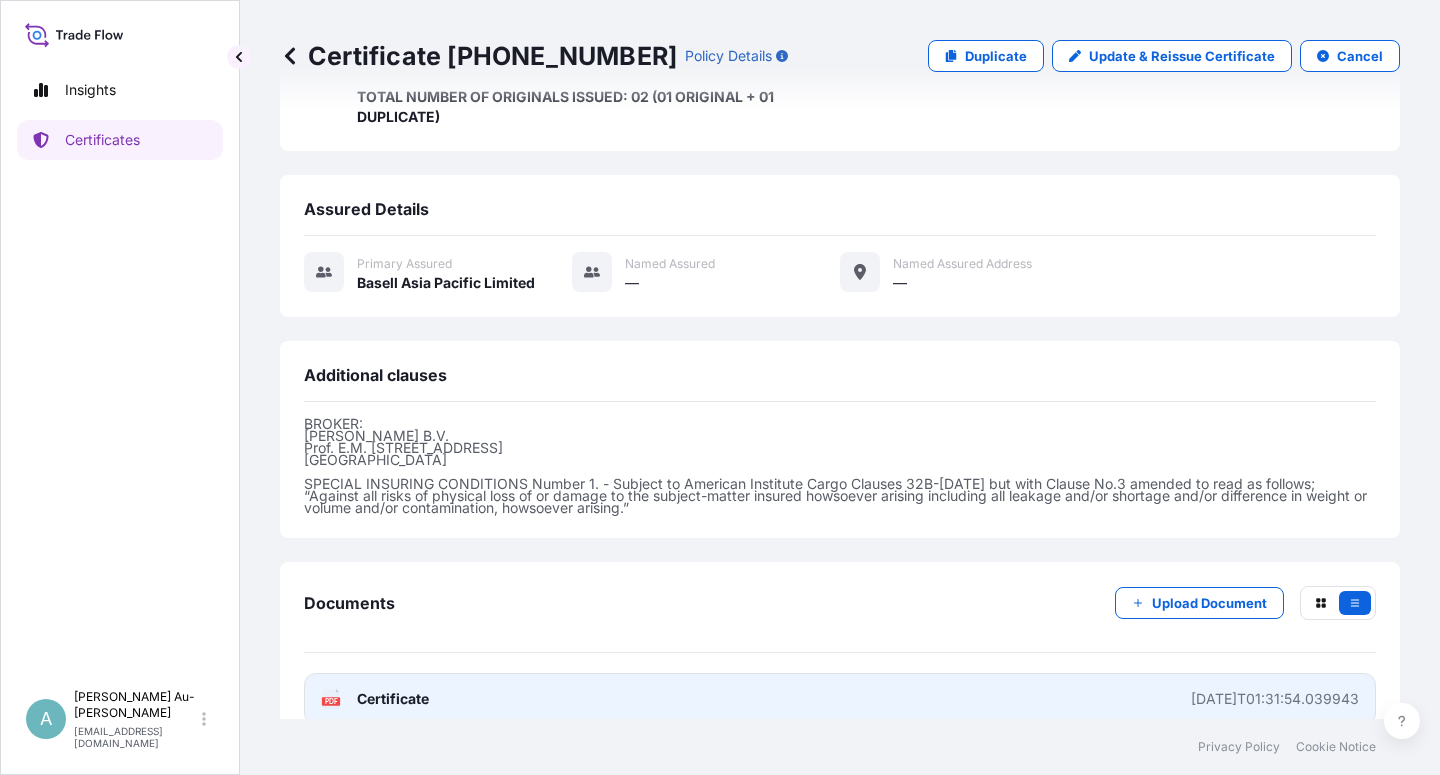 click on "Certificate" at bounding box center [393, 699] 